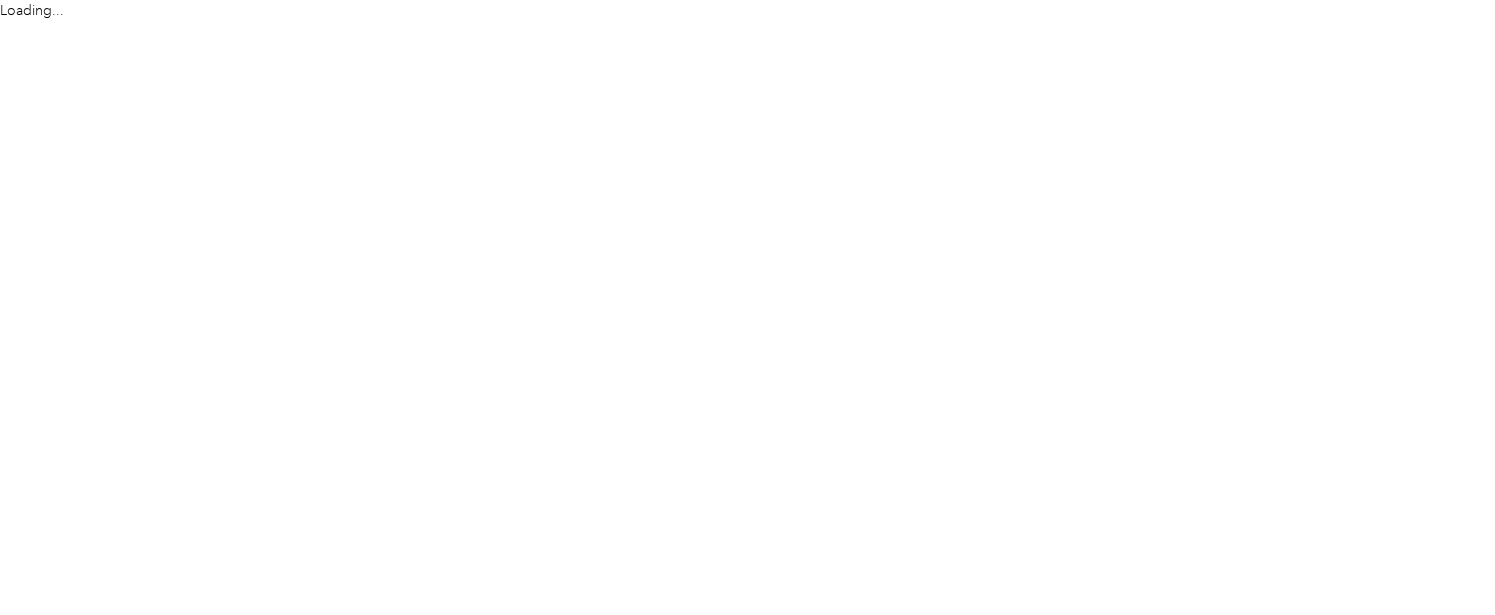 scroll, scrollTop: 0, scrollLeft: 0, axis: both 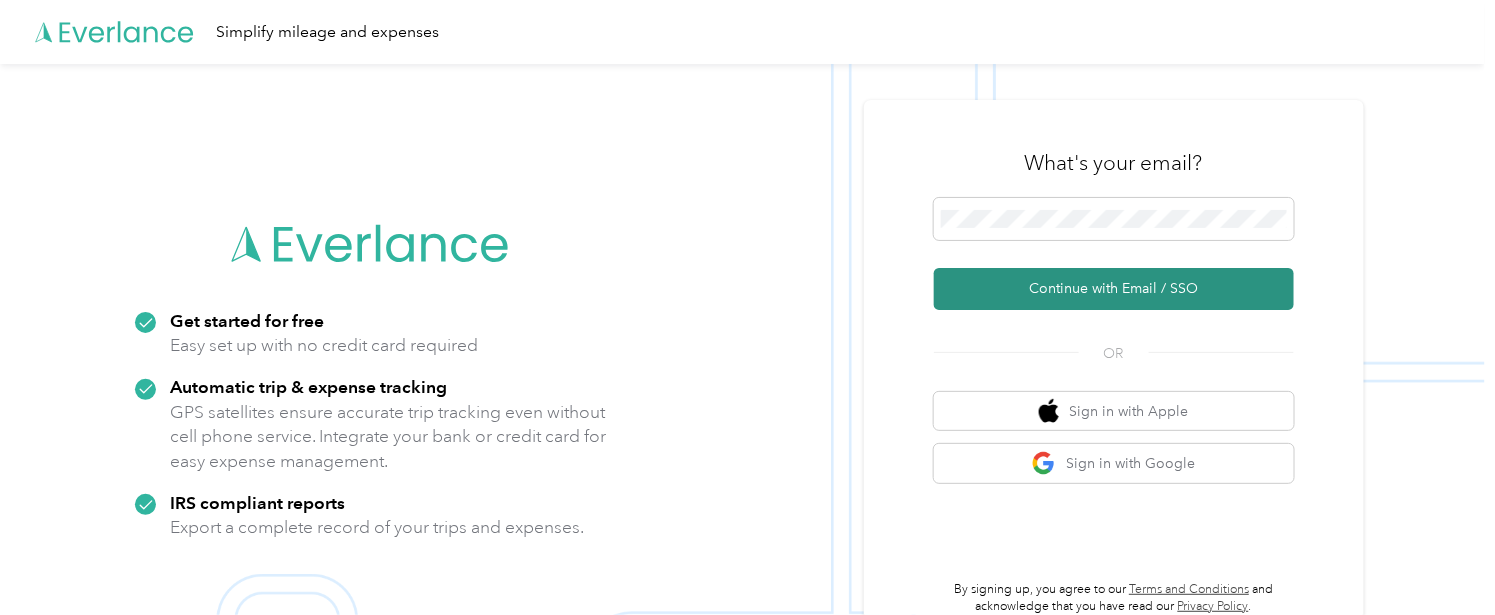 click on "Continue with Email / SSO" at bounding box center (1114, 289) 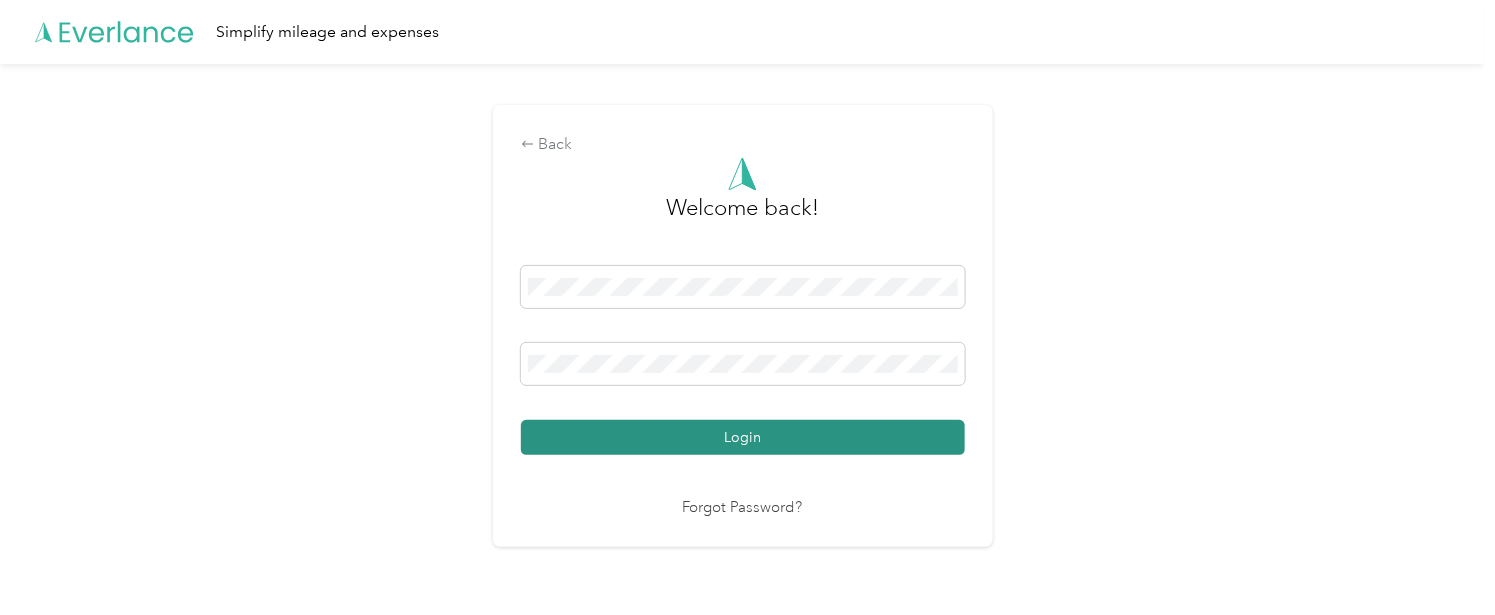 click on "Login" at bounding box center [743, 437] 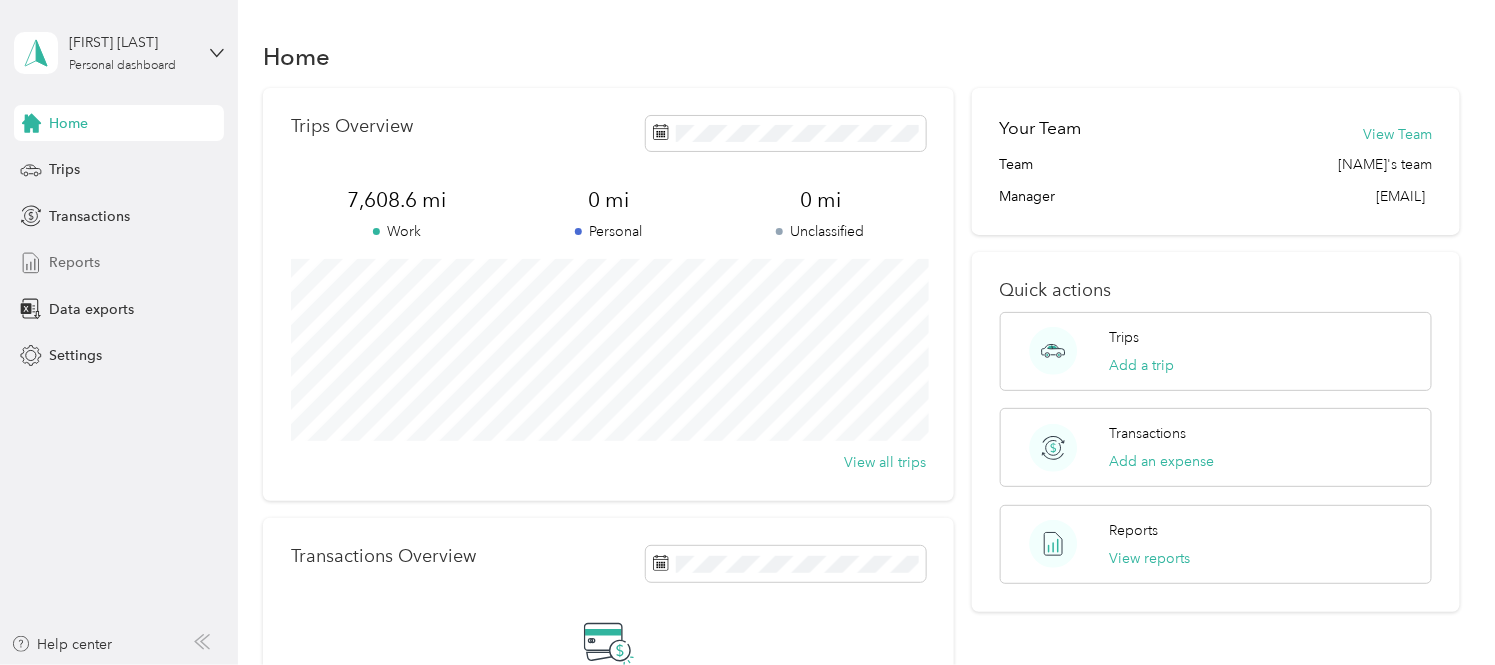 click on "Reports" at bounding box center (74, 262) 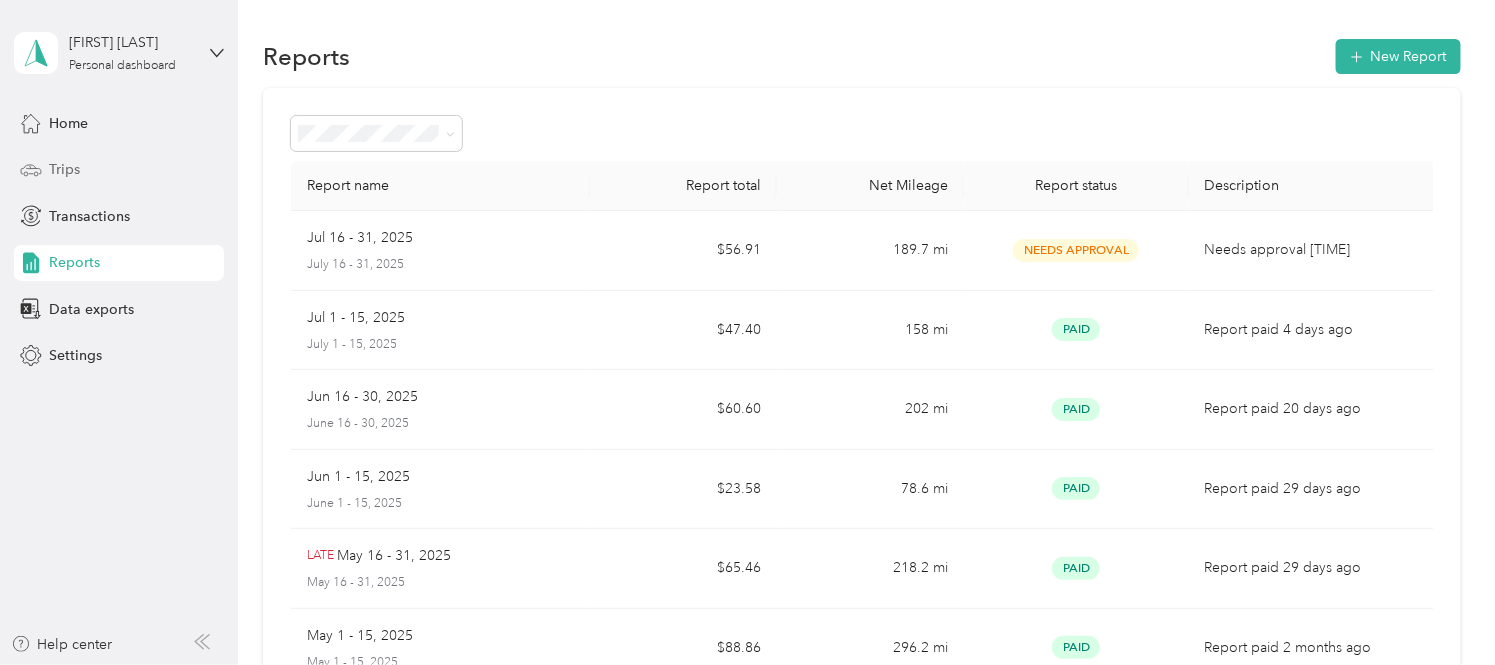 click on "Trips" at bounding box center [64, 169] 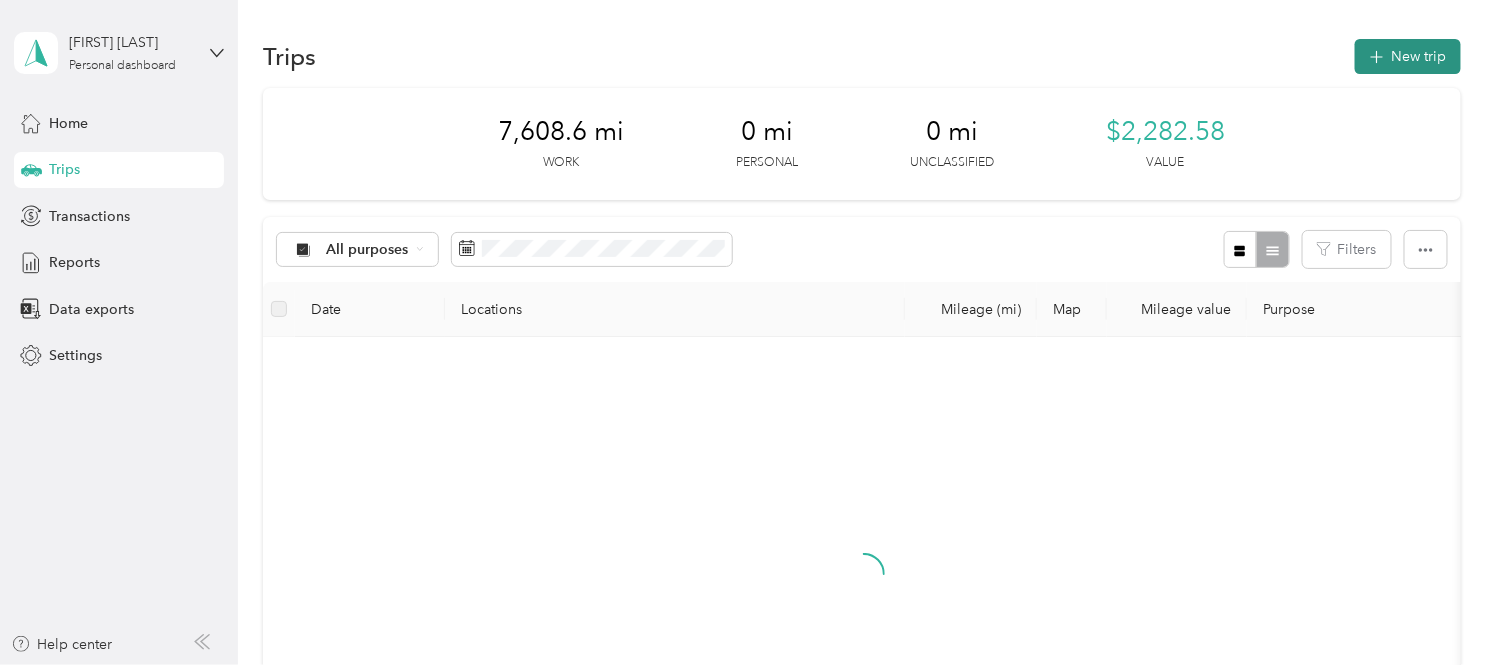 click on "New trip" at bounding box center [1408, 56] 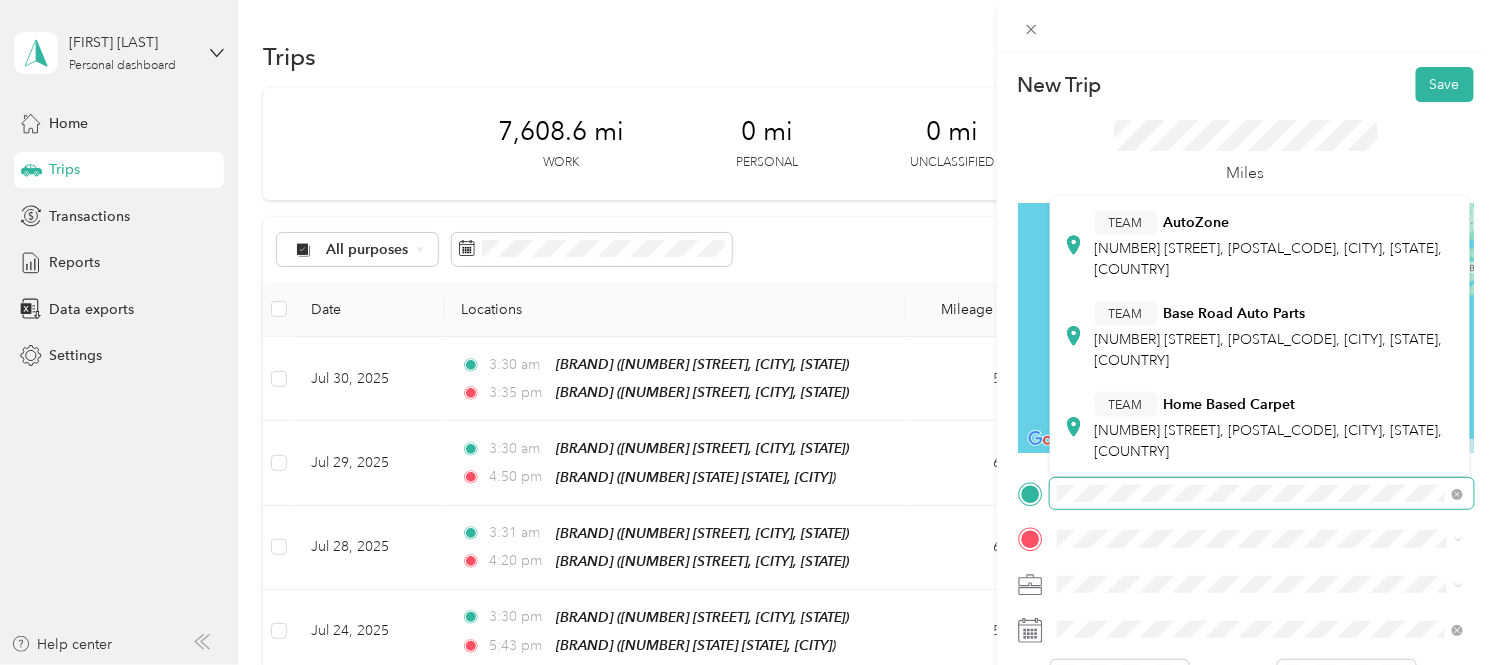 scroll, scrollTop: 666, scrollLeft: 0, axis: vertical 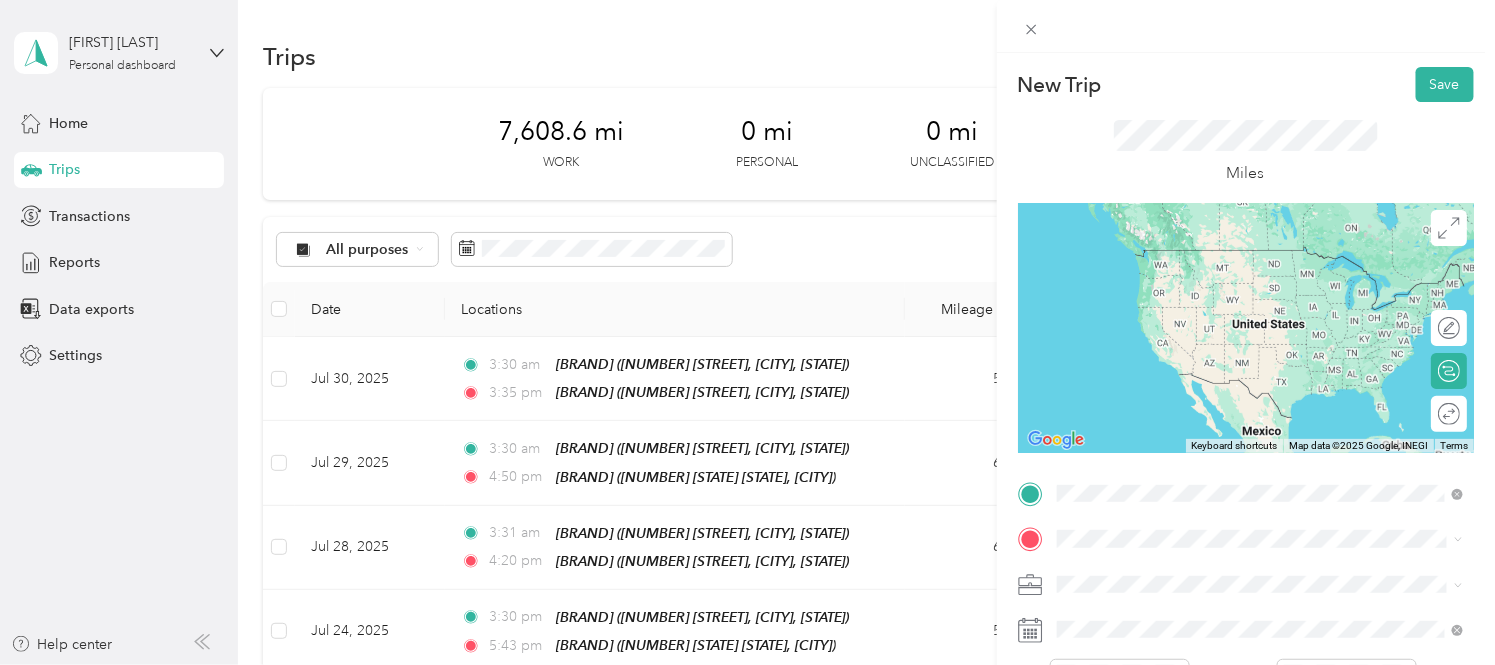 click on "[NUMBER] [STREET], [POSTAL_CODE], [CITY], [STATE], [COUNTRY]" at bounding box center [1269, 443] 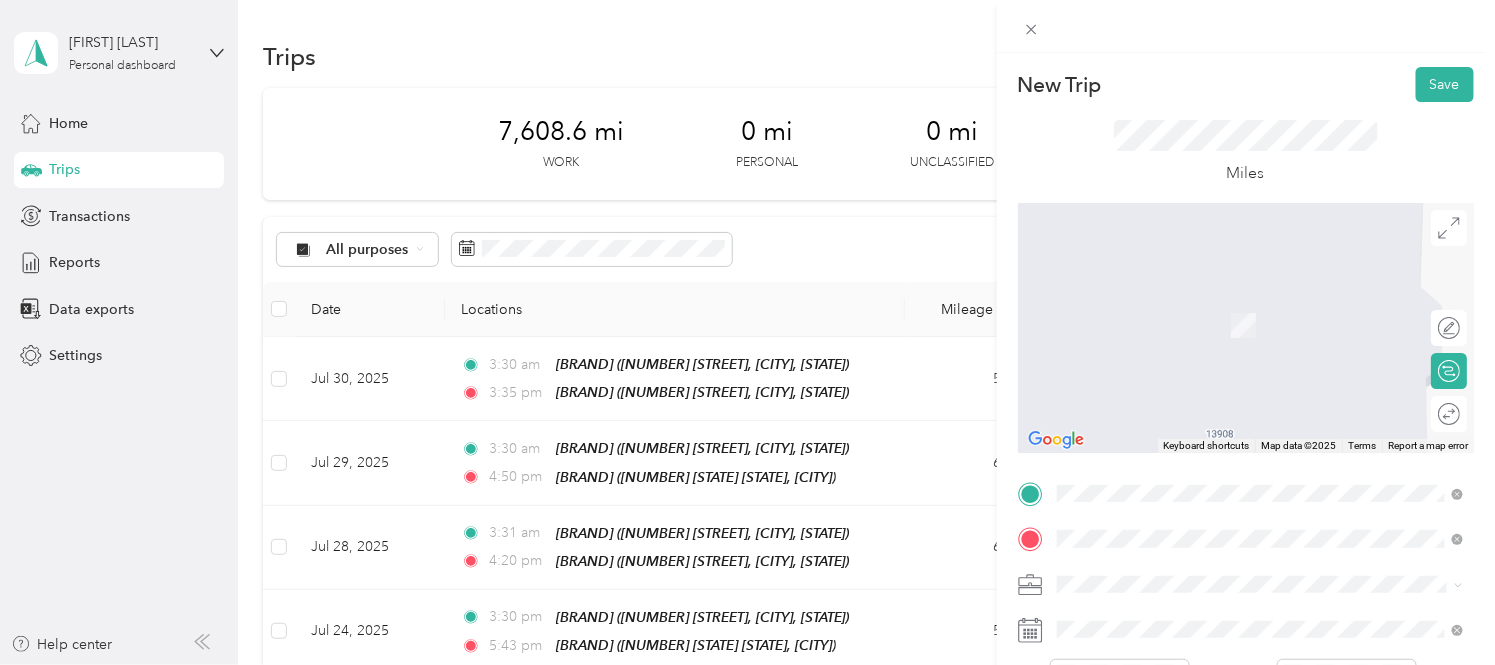 click on "[BRAND] [NUMBER] [NUMBER] [STREET], [POSTAL_CODE], [CITY], [STATE], [COUNTRY]" at bounding box center [1276, 325] 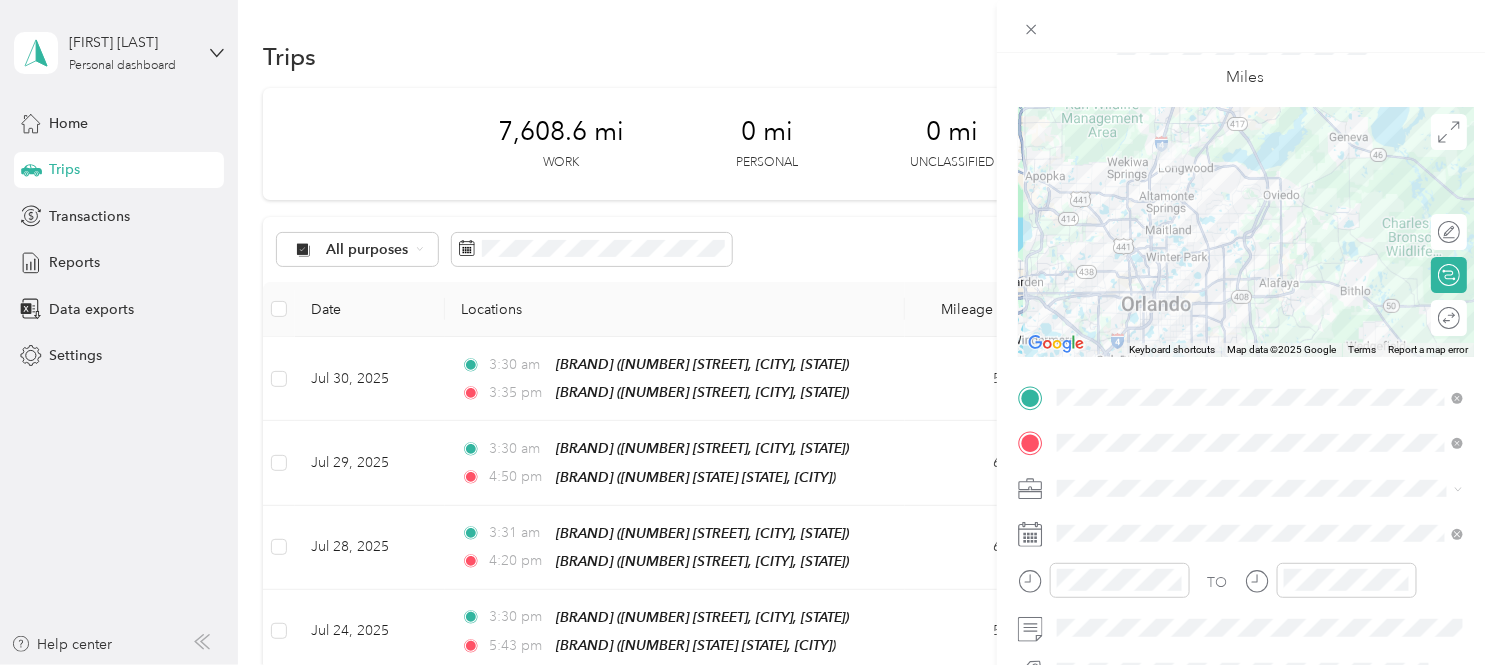 scroll, scrollTop: 222, scrollLeft: 0, axis: vertical 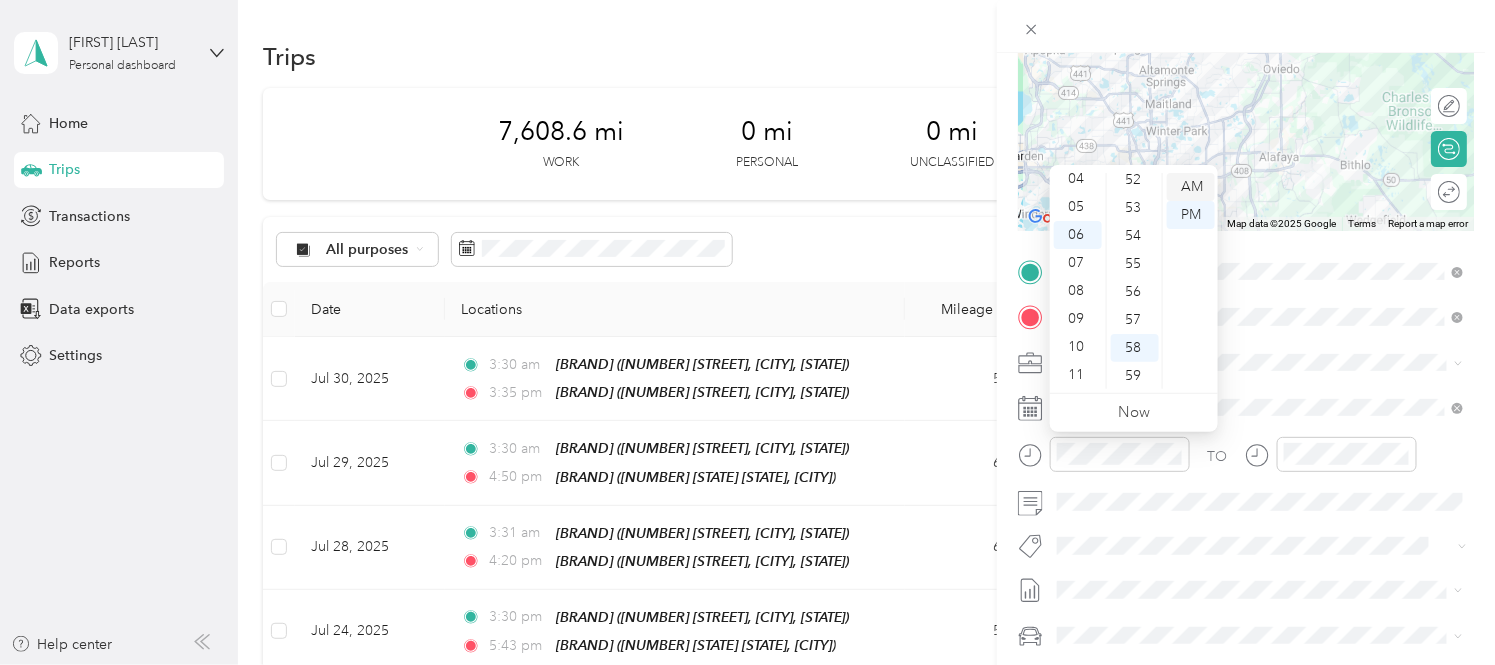 click on "AM" at bounding box center (1191, 187) 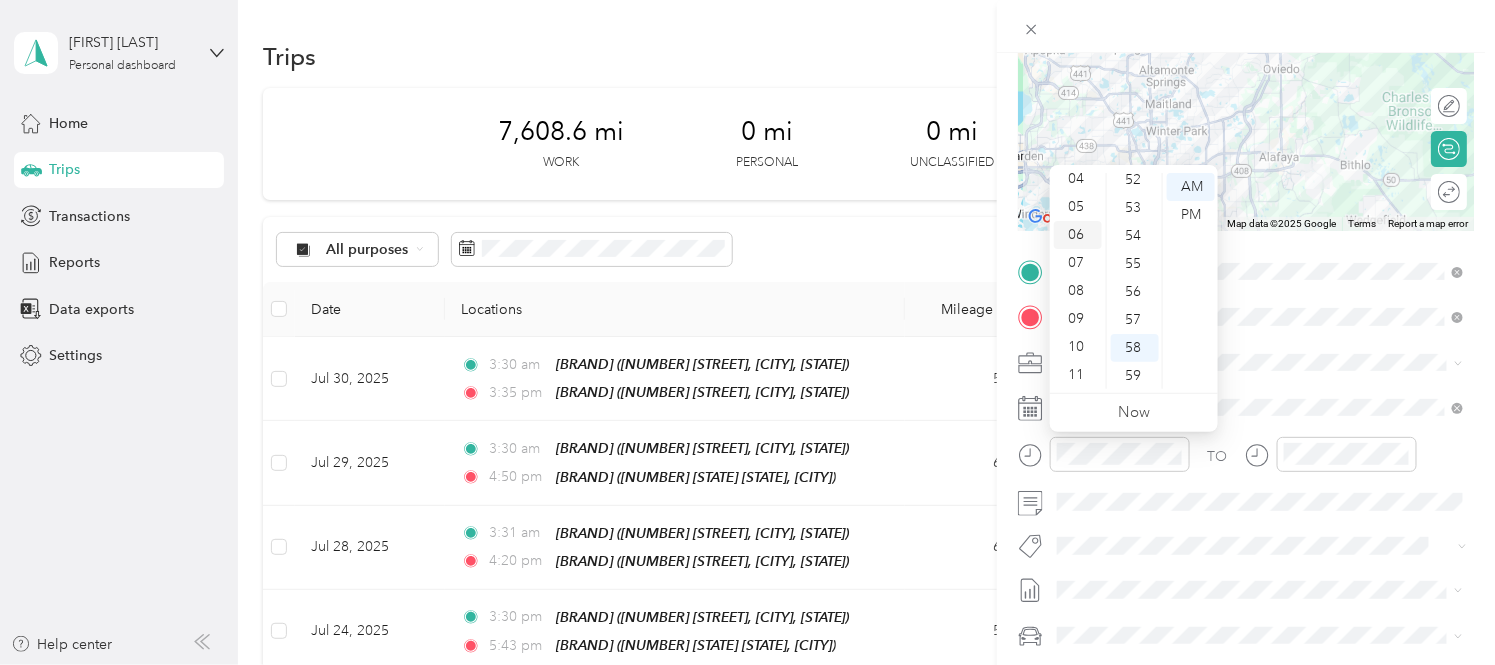 scroll, scrollTop: 8, scrollLeft: 0, axis: vertical 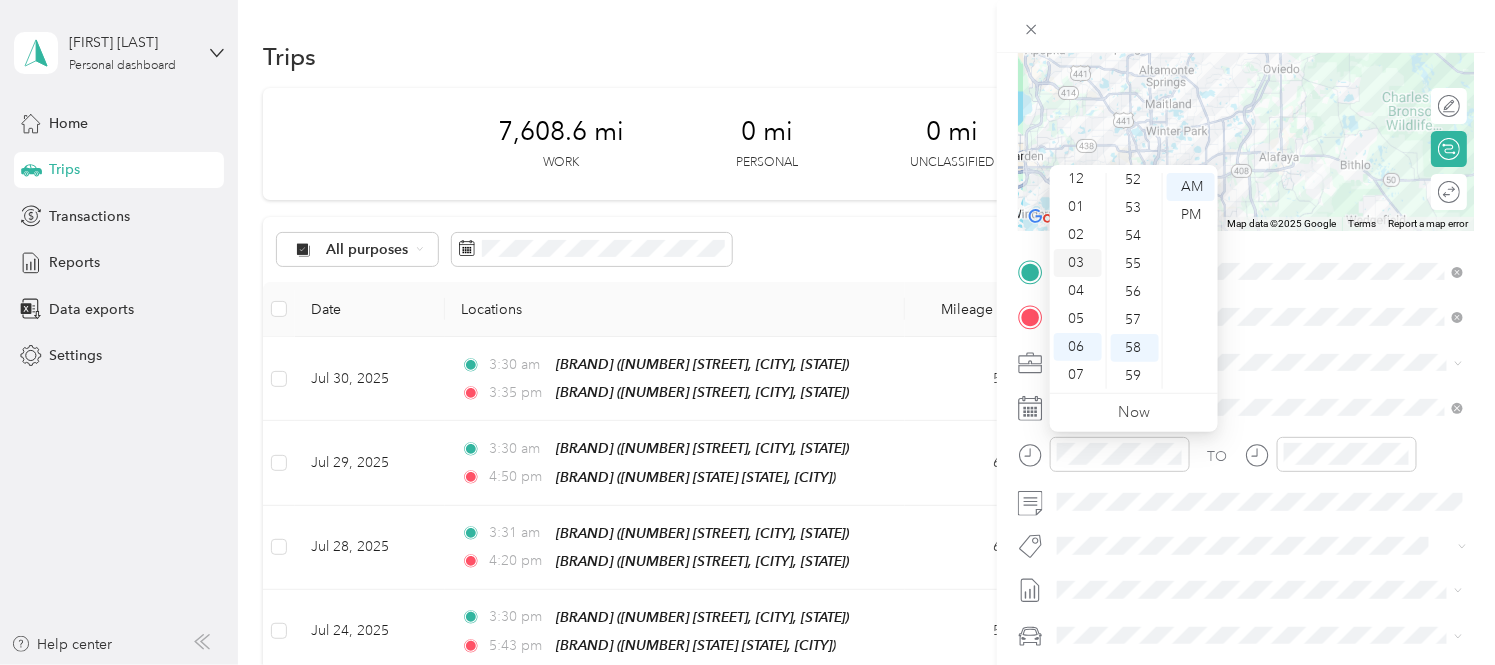 click on "03" at bounding box center [1078, 263] 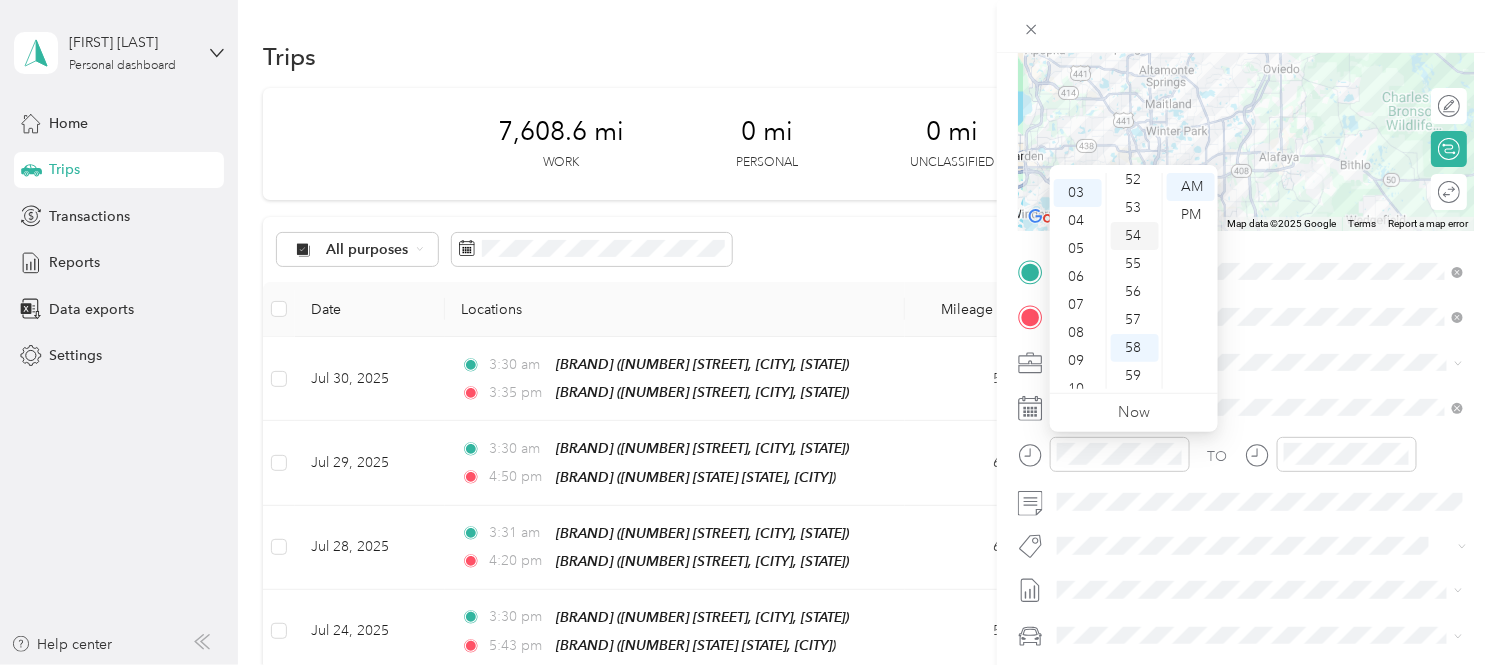 scroll, scrollTop: 81, scrollLeft: 0, axis: vertical 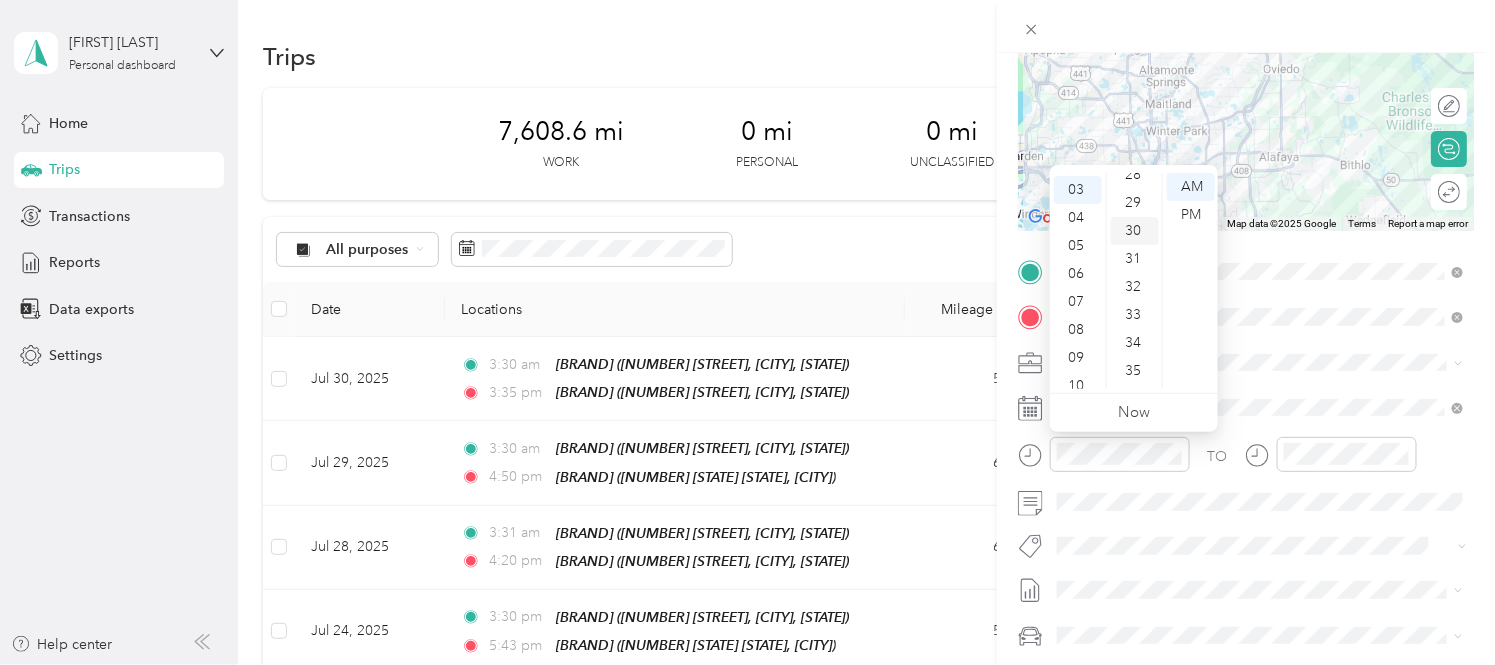 click on "30" at bounding box center [1135, 231] 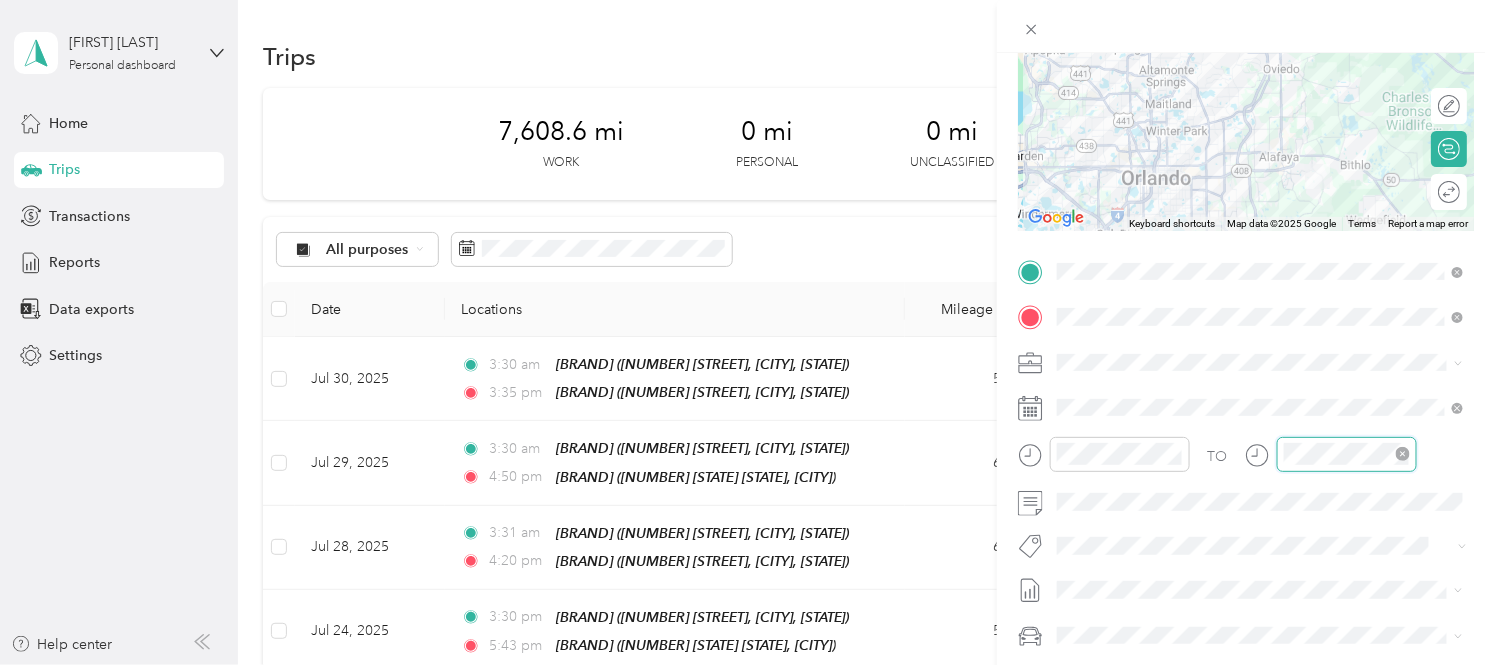 scroll, scrollTop: 120, scrollLeft: 0, axis: vertical 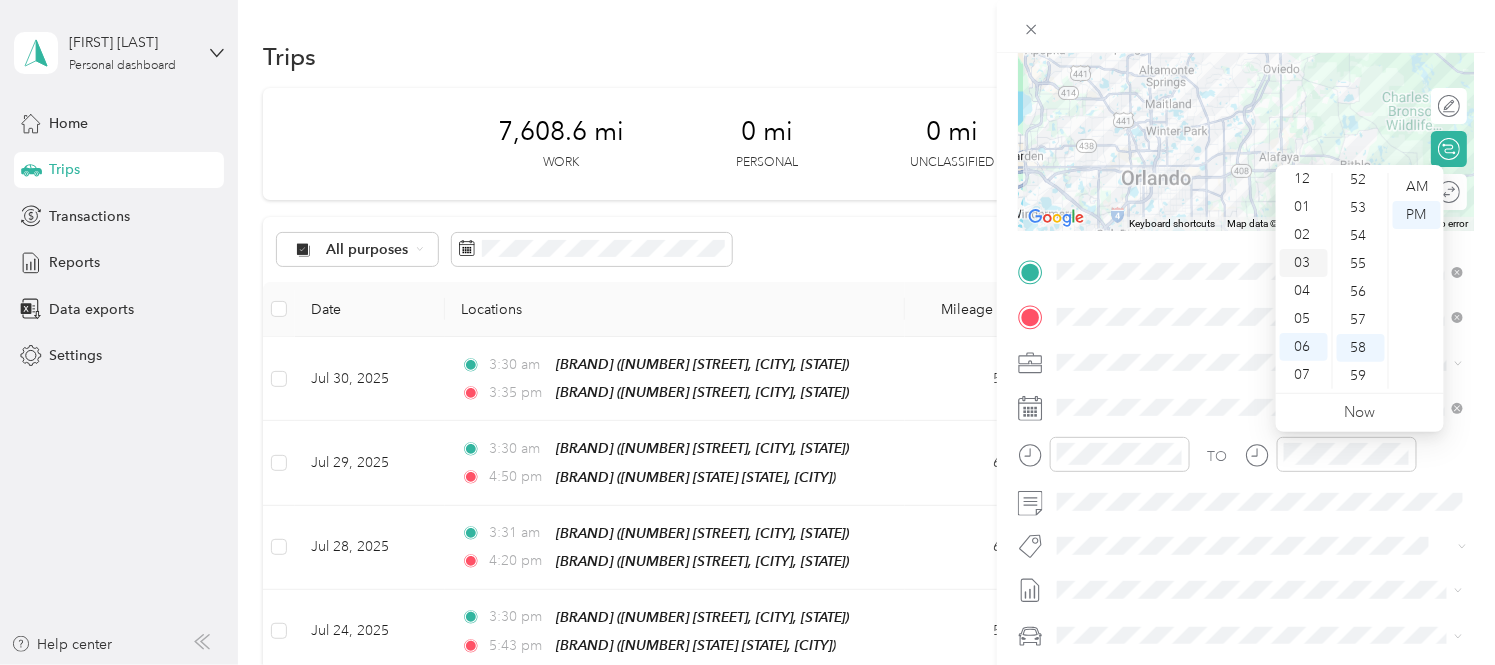 click on "02" at bounding box center (1304, 235) 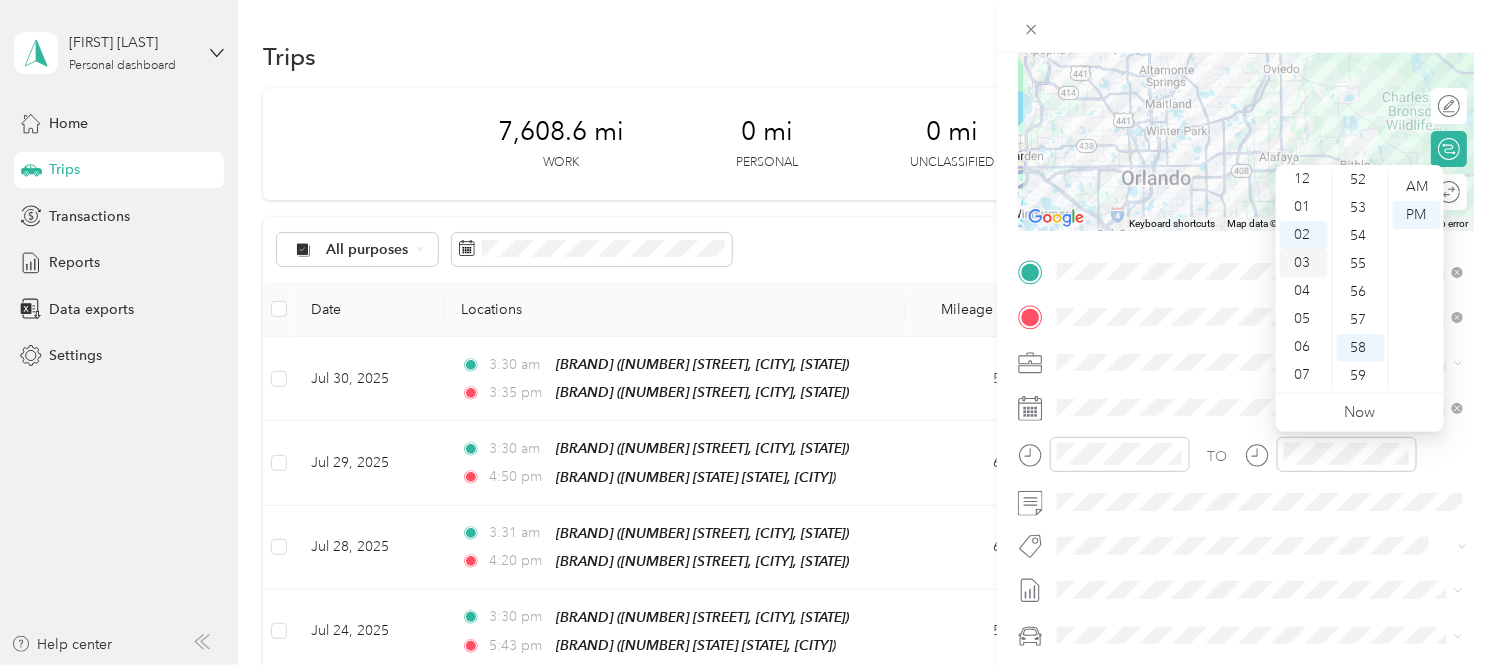 scroll, scrollTop: 53, scrollLeft: 0, axis: vertical 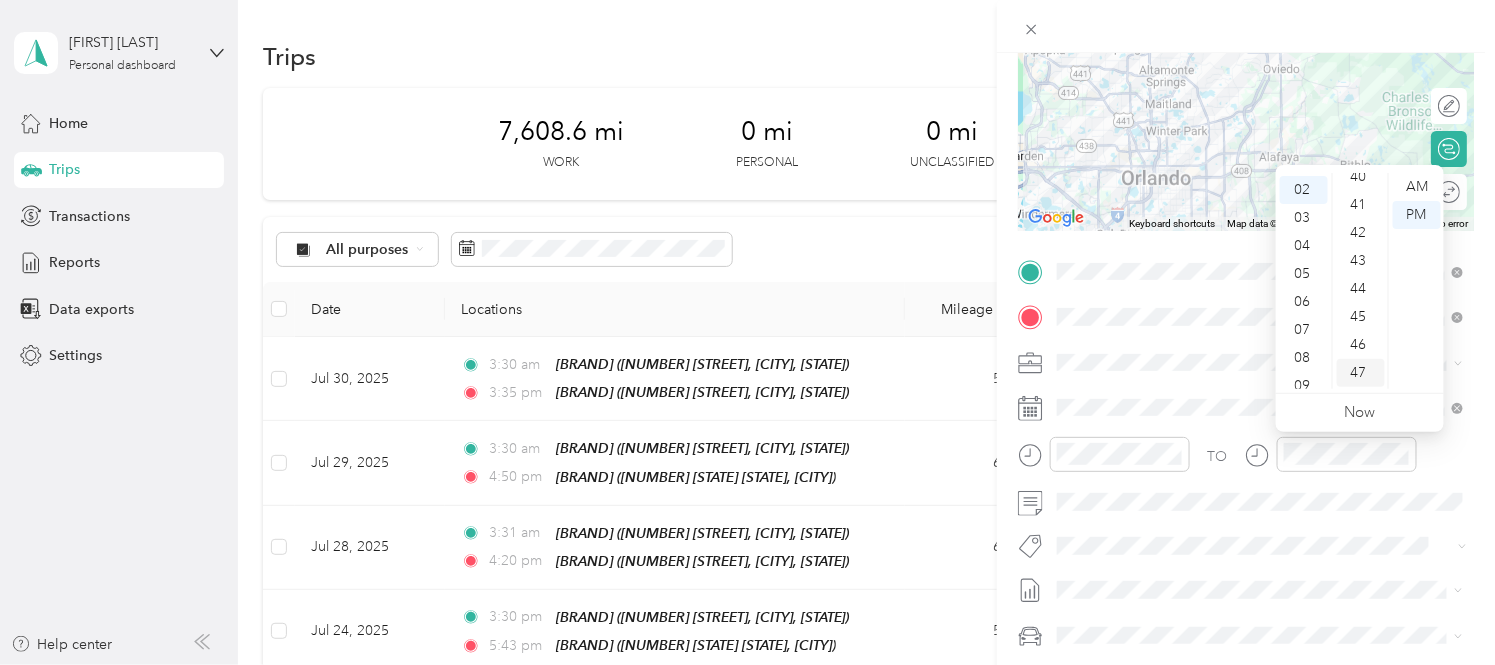 click on "45" at bounding box center (1361, 317) 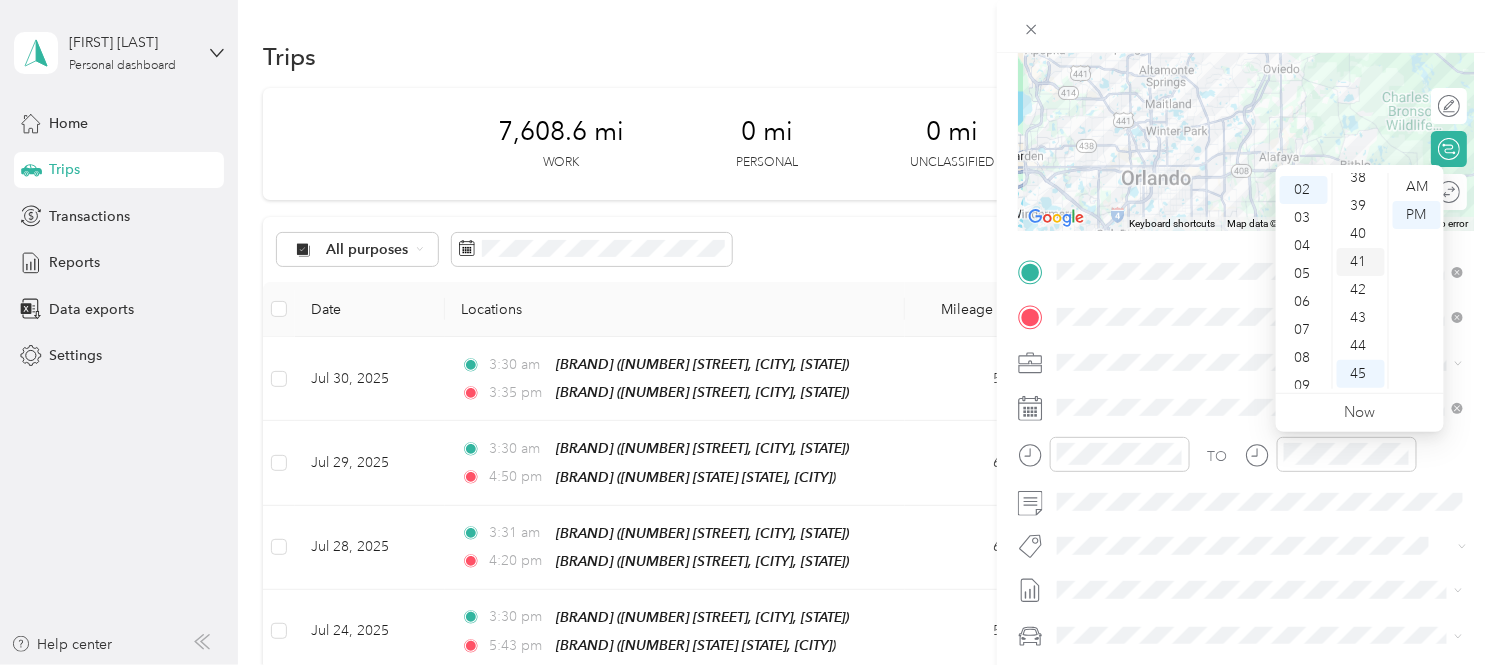 scroll, scrollTop: 1034, scrollLeft: 0, axis: vertical 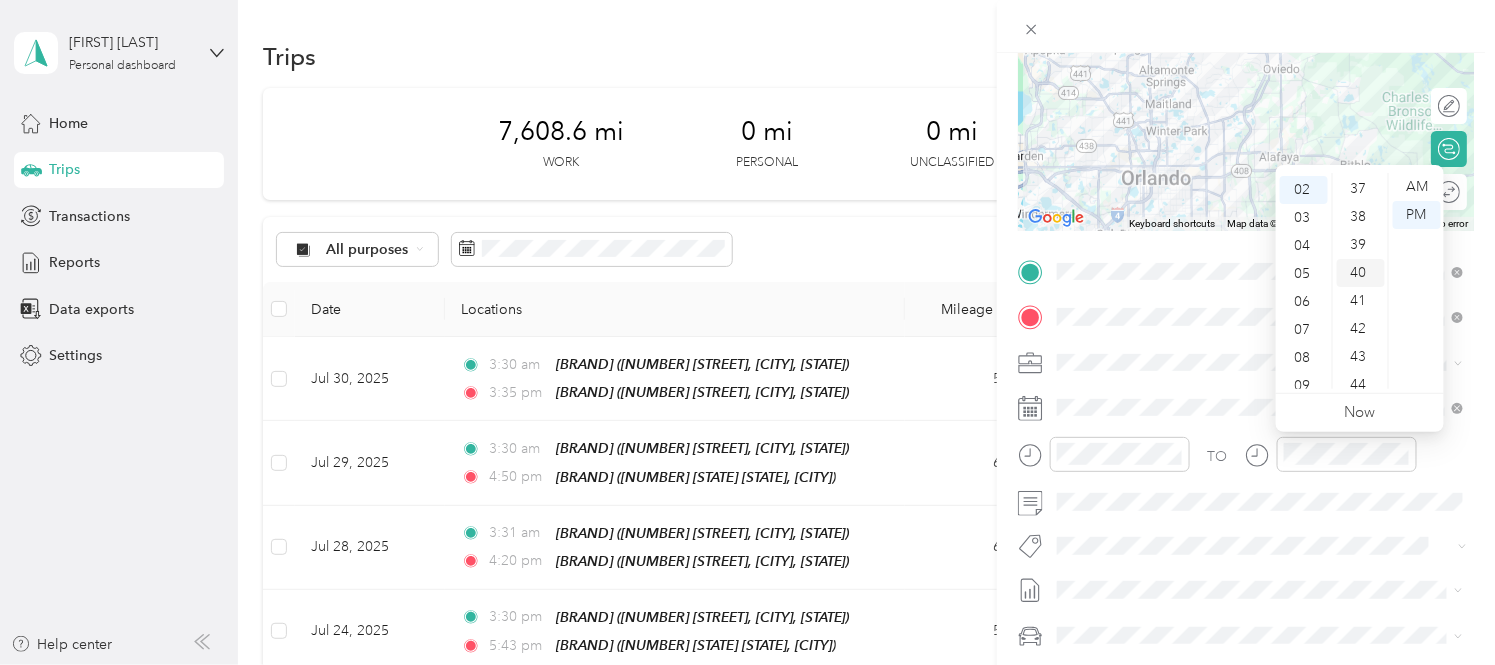 click on "40" at bounding box center (1361, 273) 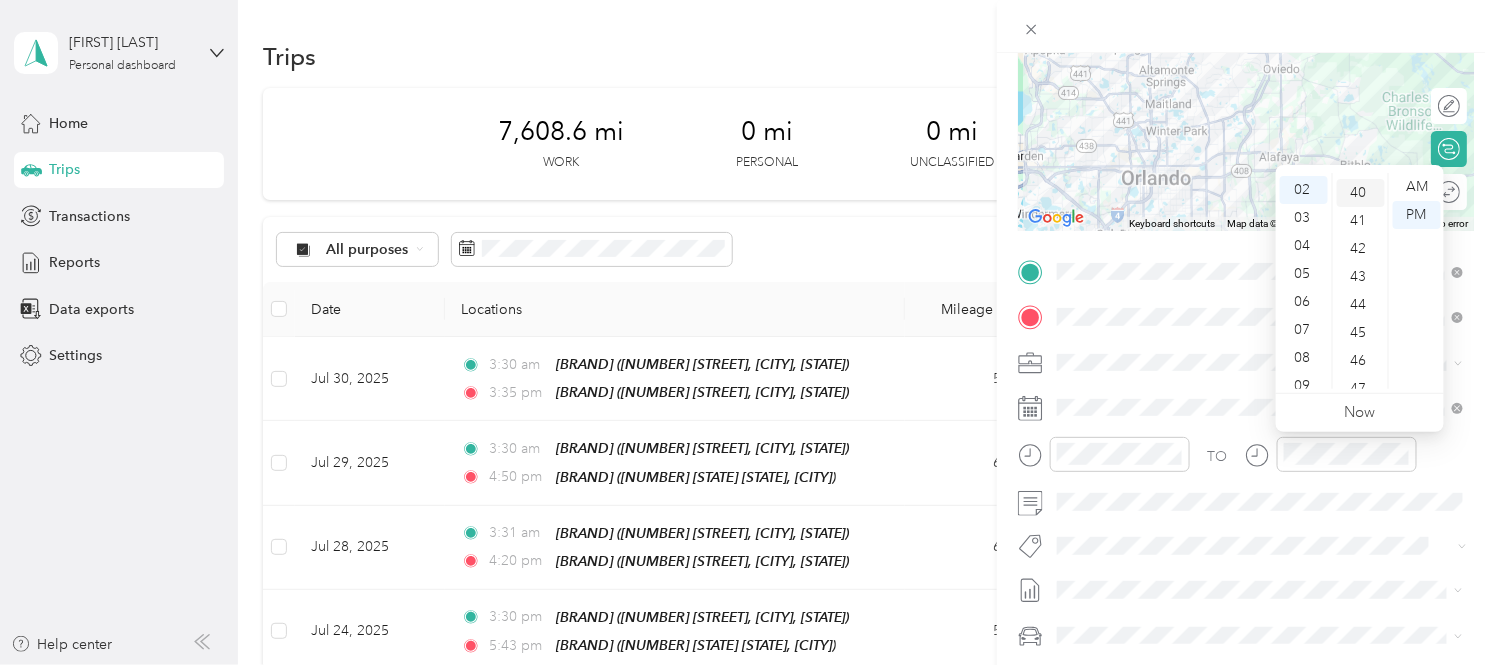 scroll, scrollTop: 1116, scrollLeft: 0, axis: vertical 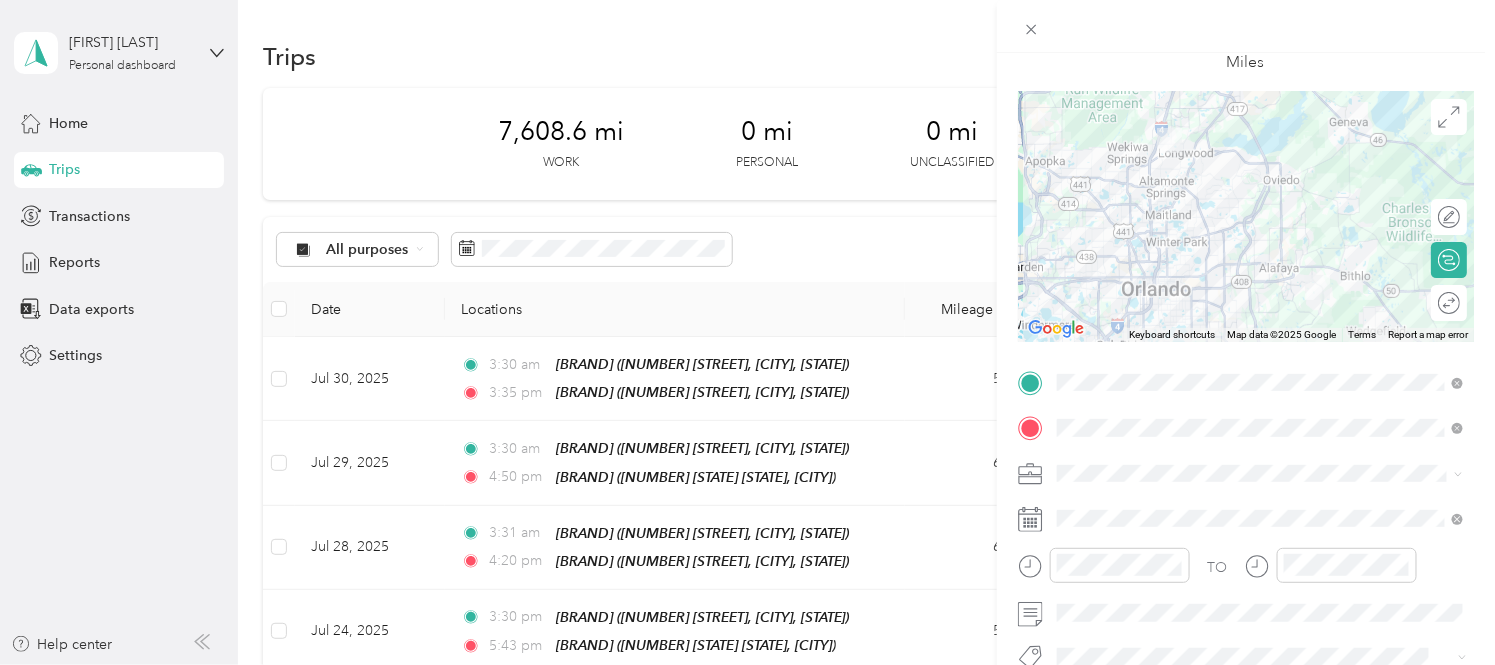 click on "New Trip Save This trip cannot be edited because it is either under review, approved, or paid. Contact your Team Manager to edit it. Miles ← Move left → Move right ↑ Move up ↓ Move down + Zoom in - Zoom out Home Jump left by 75% End Jump right by 75% Page Up Jump up by 75% Page Down Jump down by 75% Keyboard shortcuts Map Data Map data ©2025 Google Map data ©2025 Google 10 km  Click to toggle between metric and imperial units Terms Report a map error Edit route Calculate route Round trip TO Add photo" at bounding box center (1246, 403) 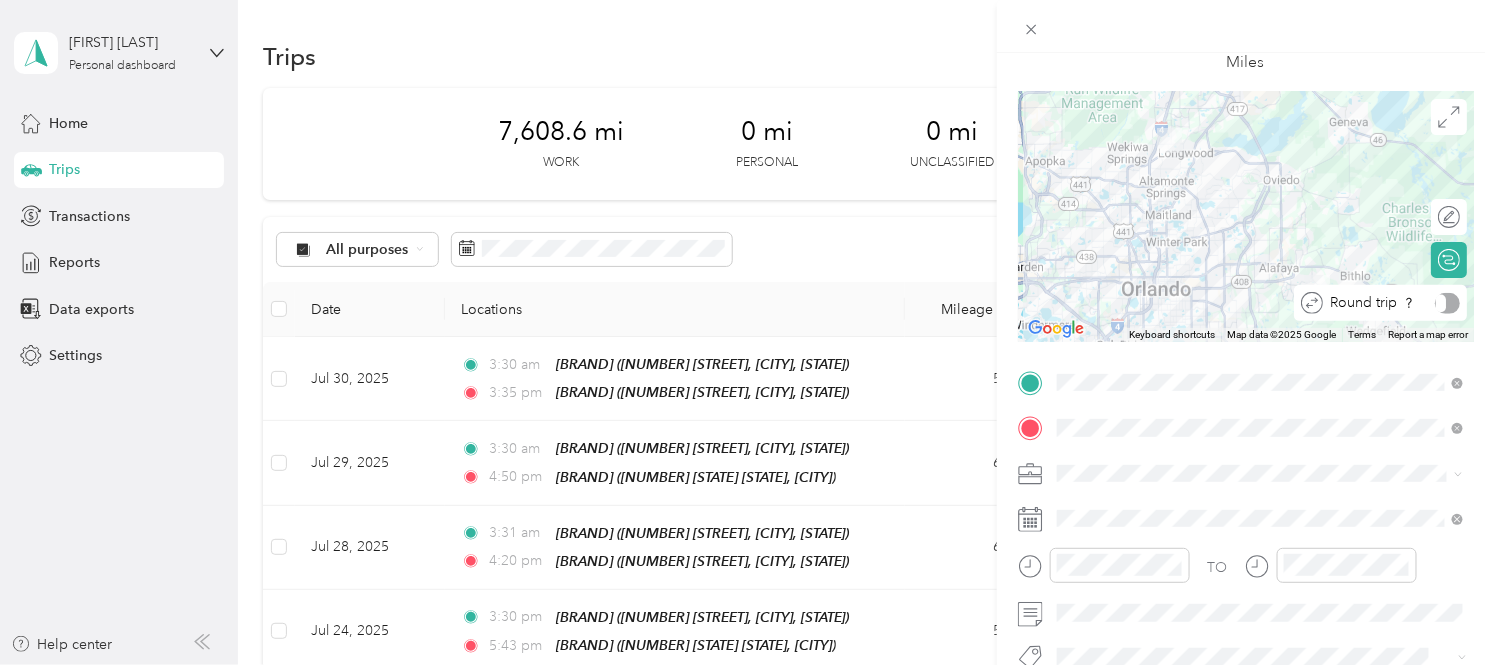 click at bounding box center (1447, 303) 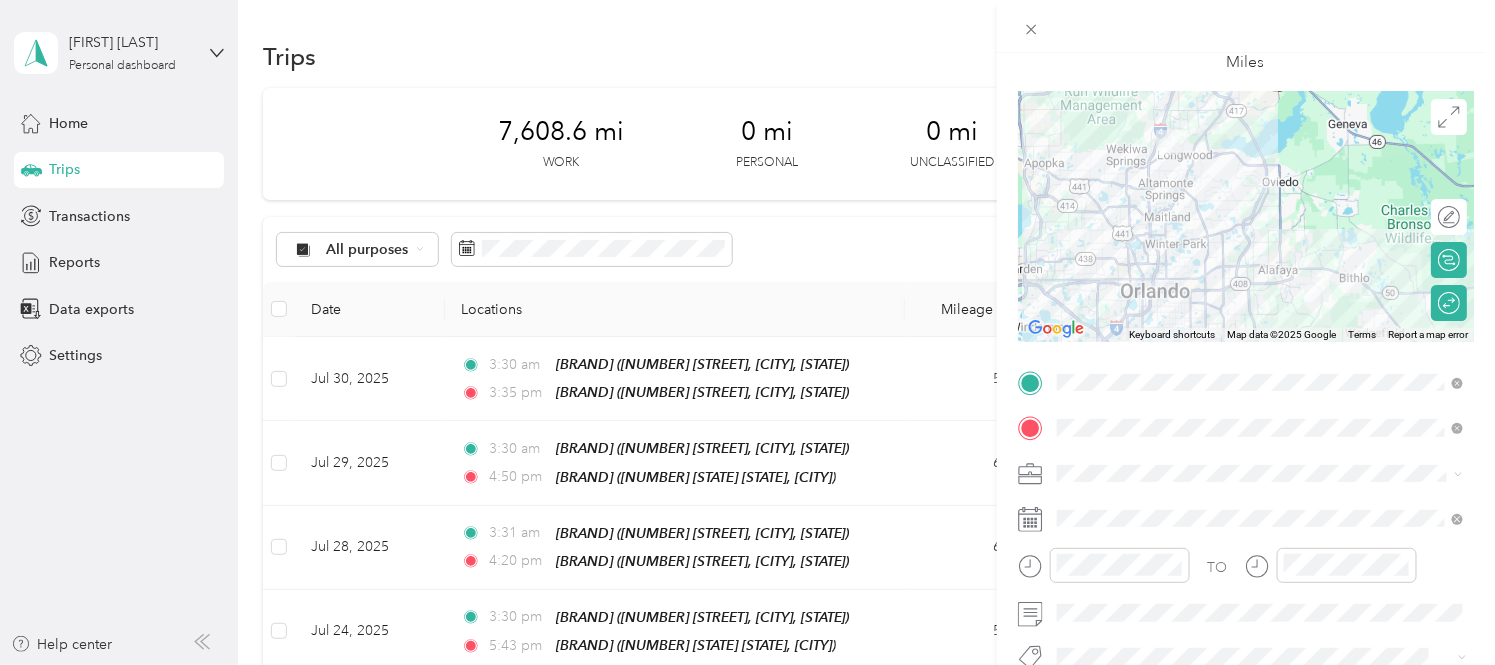scroll, scrollTop: 0, scrollLeft: 0, axis: both 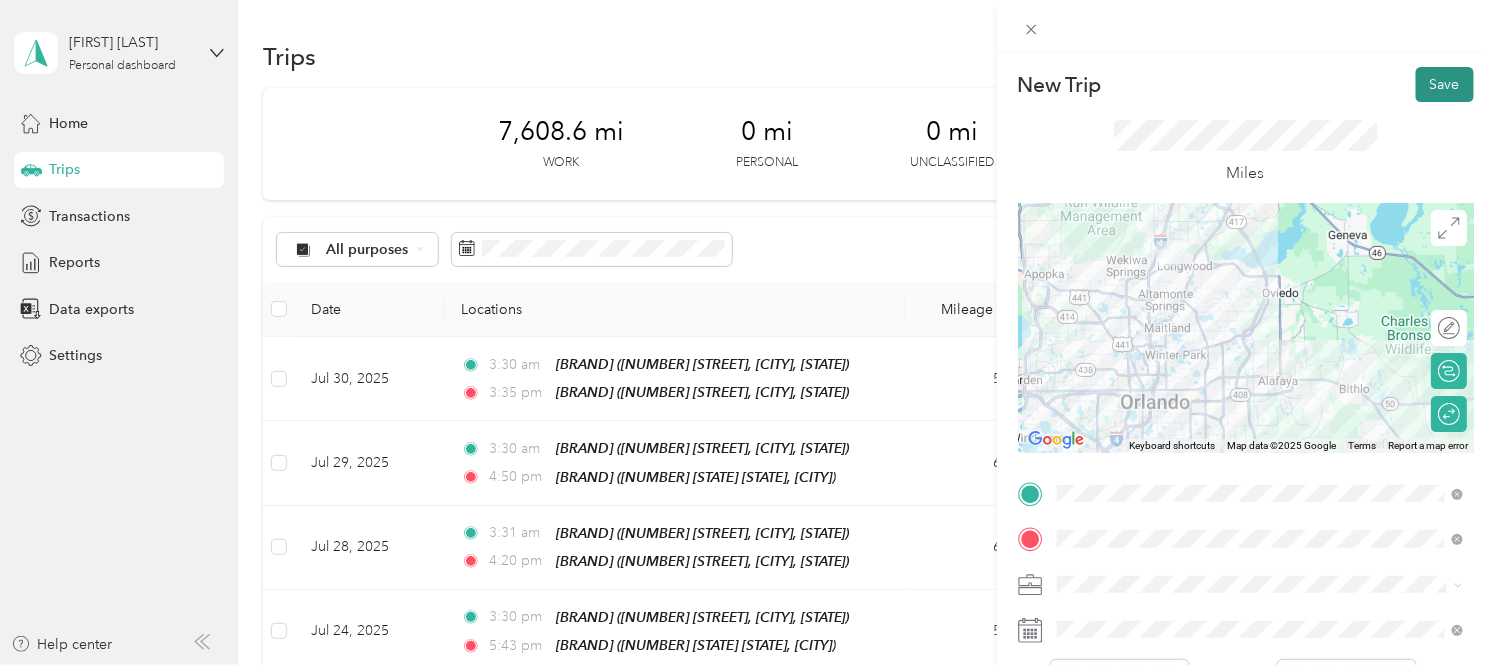 click on "Save" at bounding box center (1445, 84) 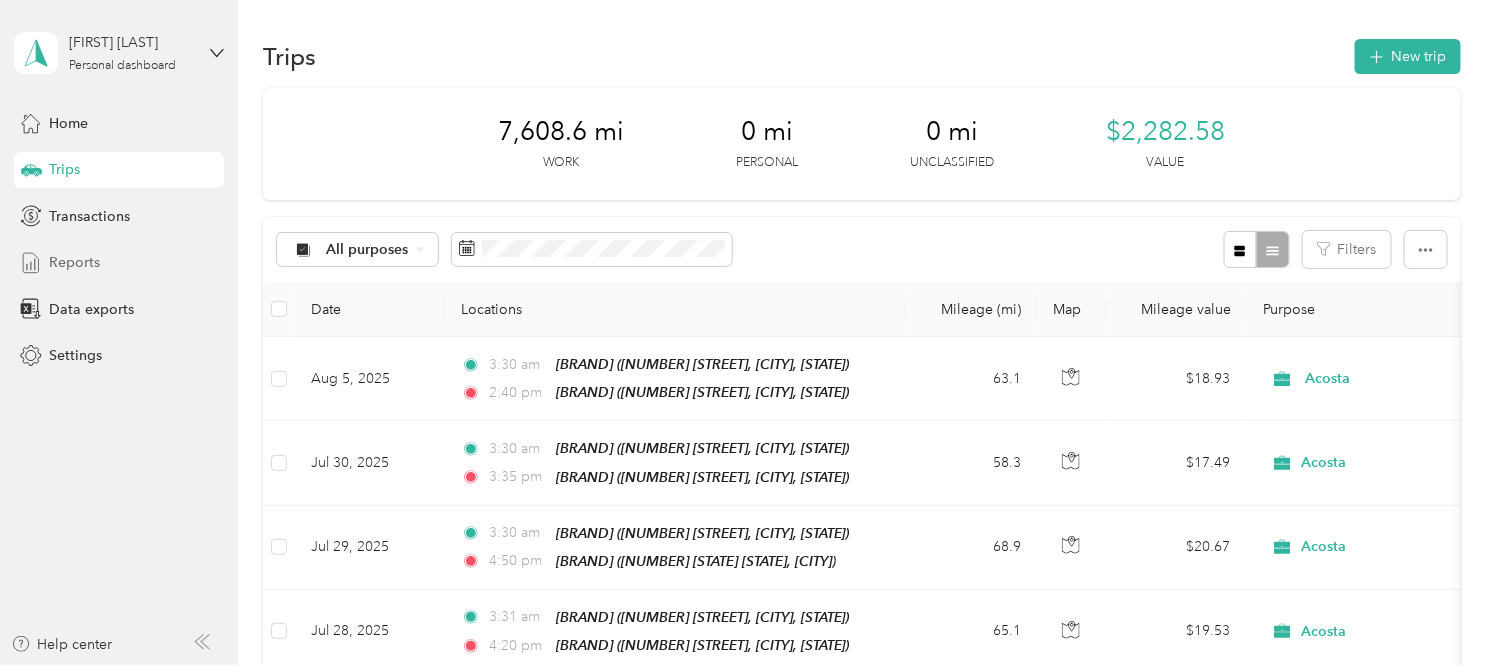 click on "Reports" at bounding box center [119, 263] 